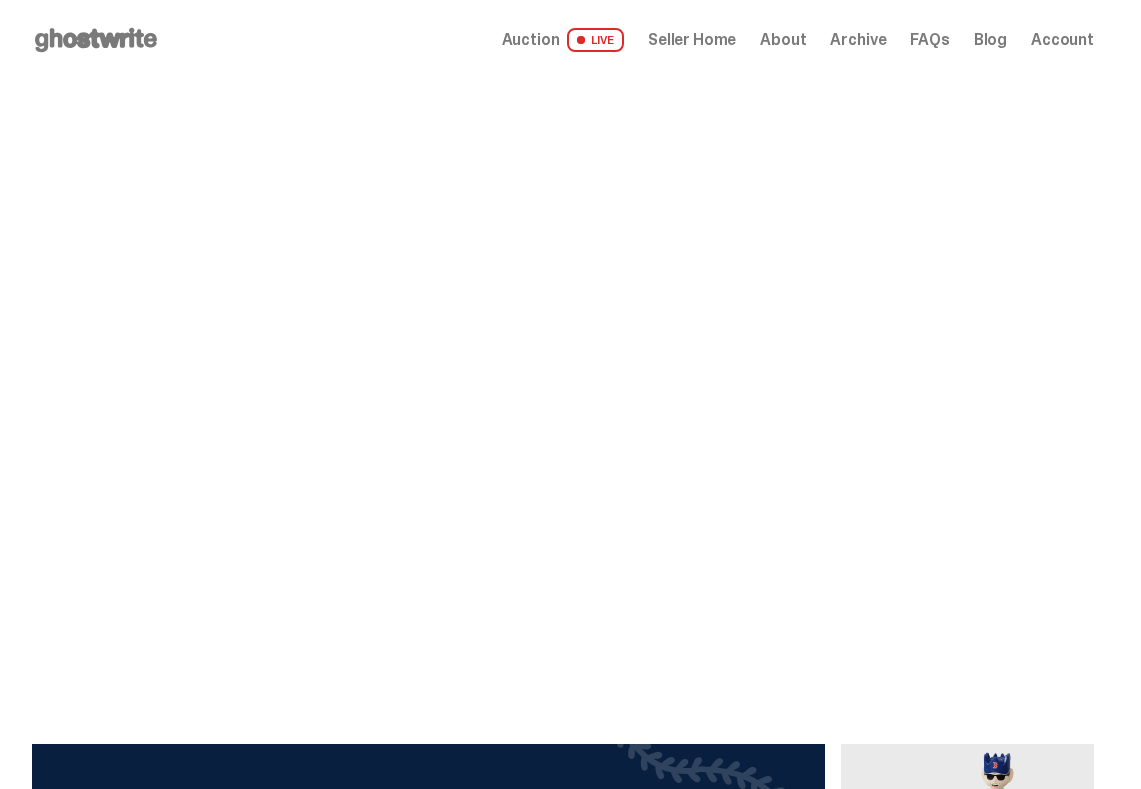 scroll, scrollTop: 0, scrollLeft: 0, axis: both 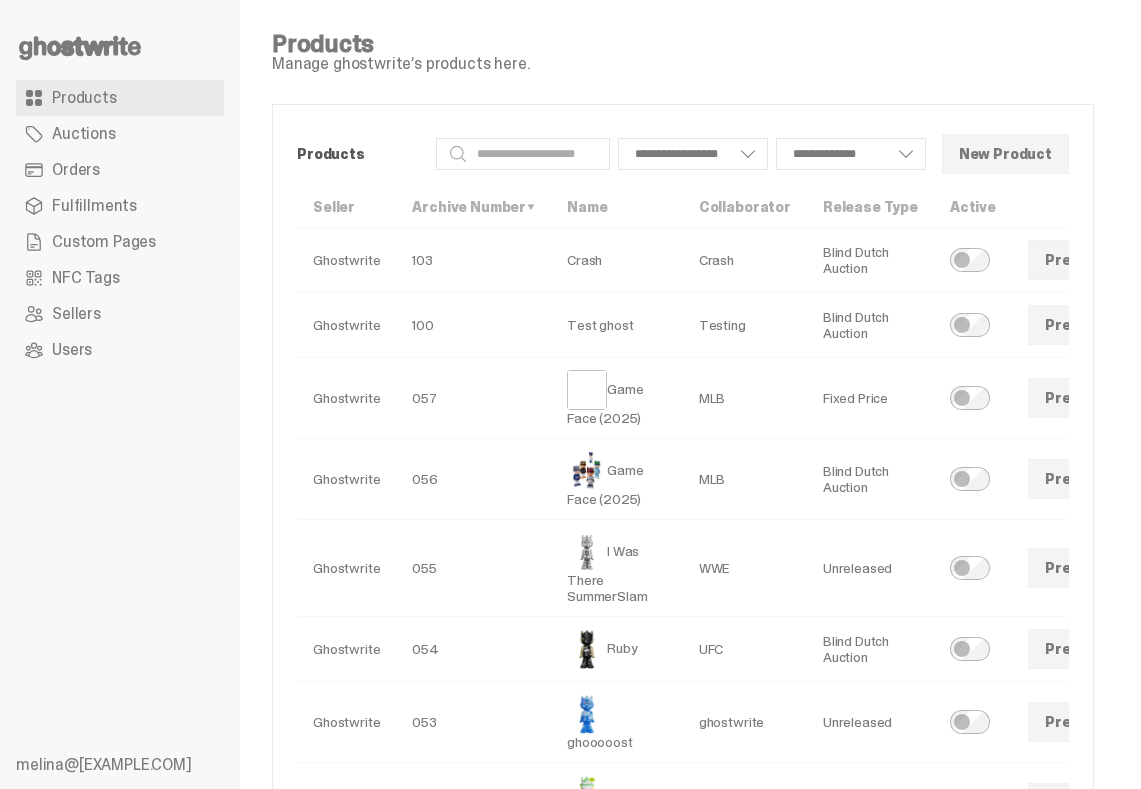 select 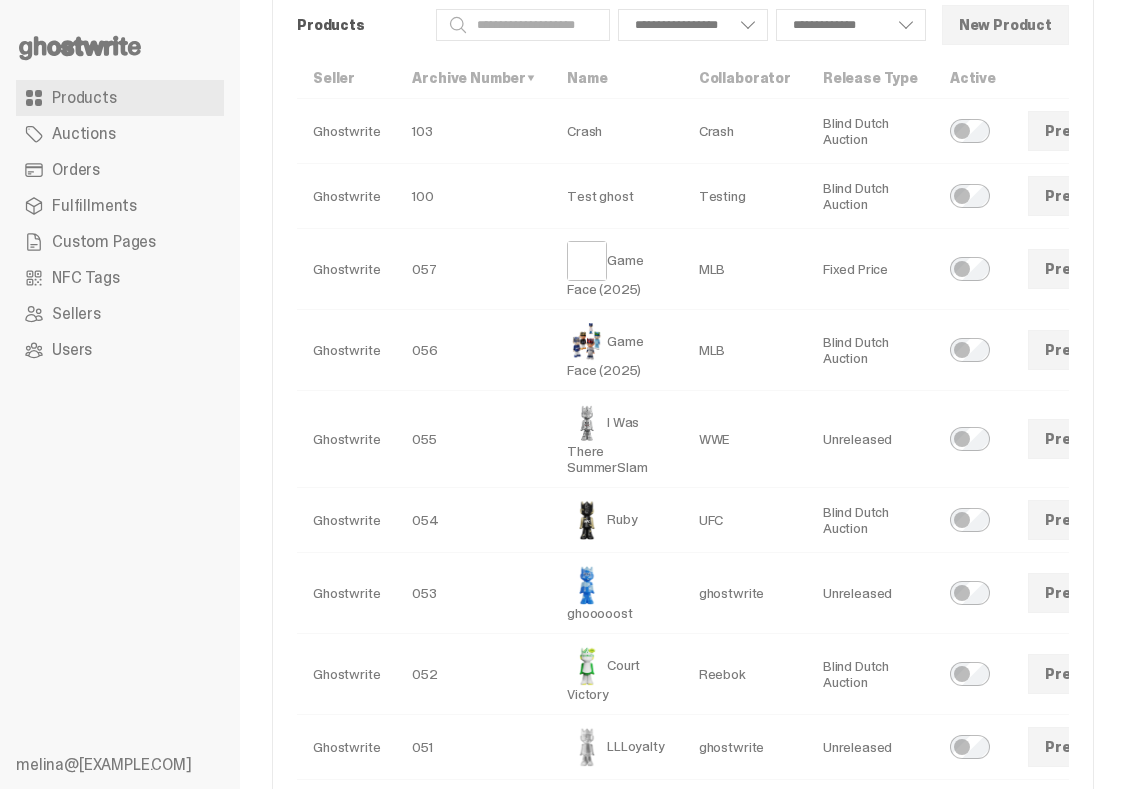 scroll, scrollTop: 127, scrollLeft: 0, axis: vertical 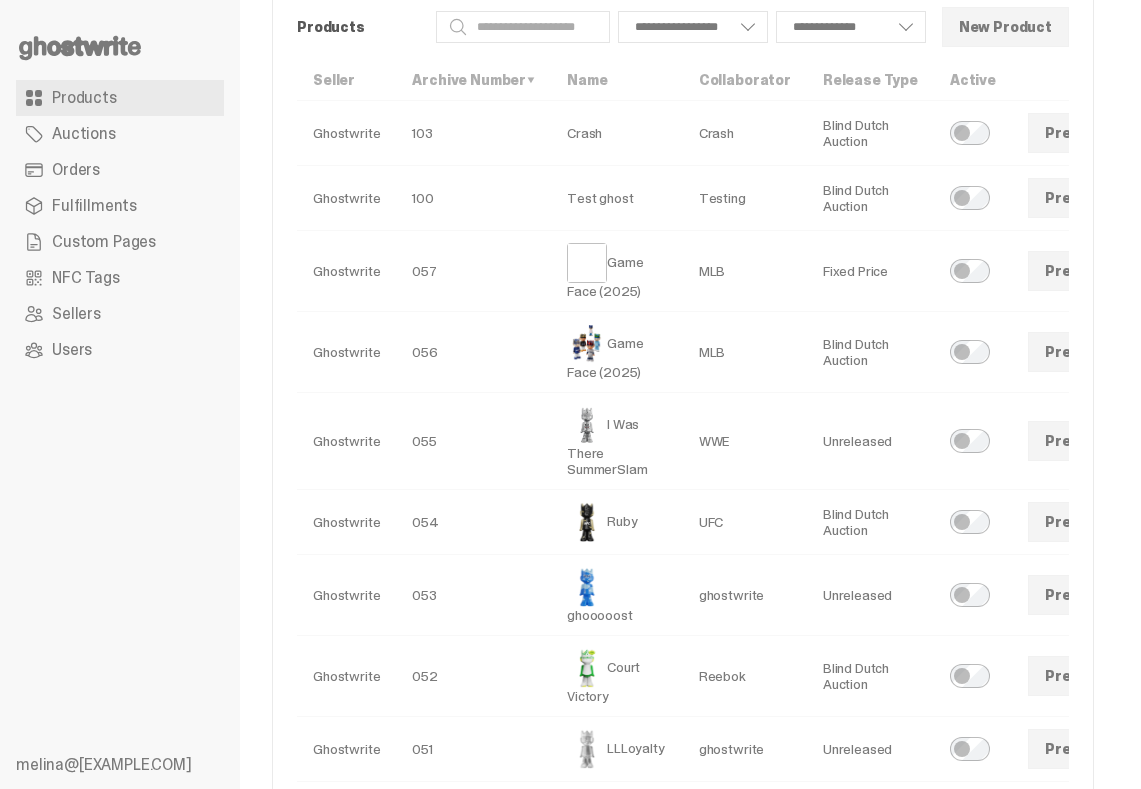 click on "Custom Pages" at bounding box center [120, 242] 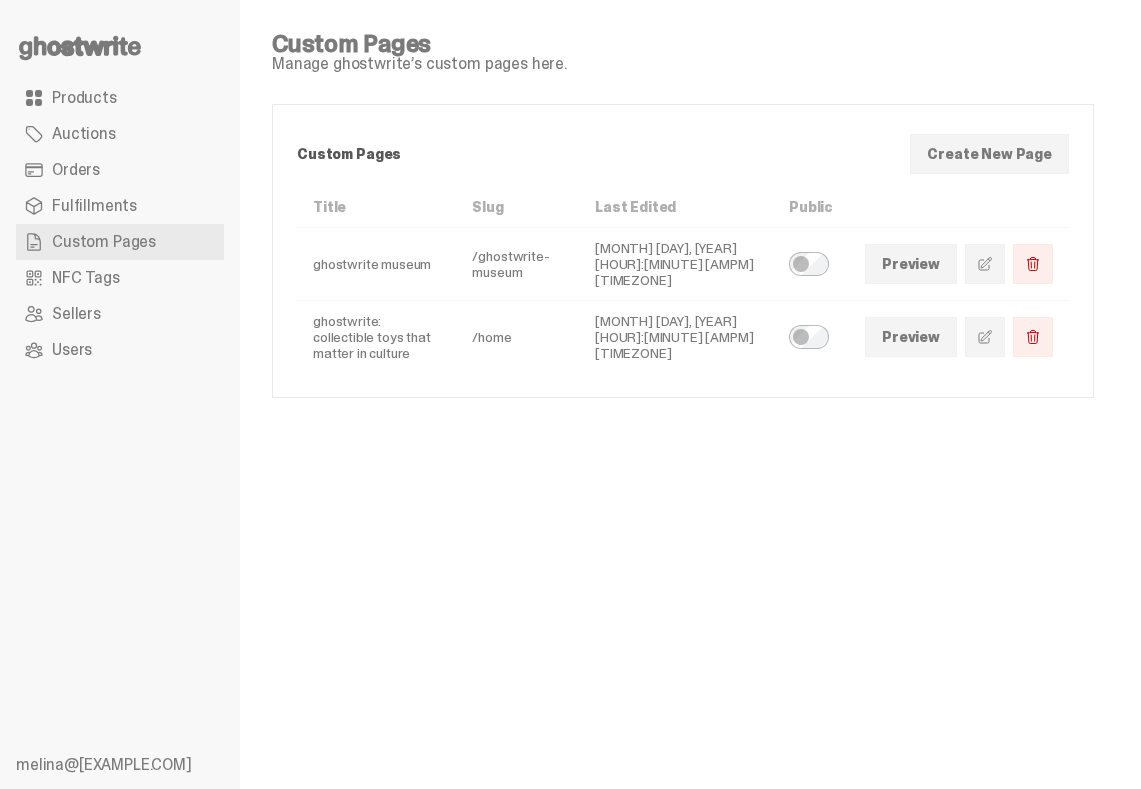 scroll, scrollTop: 0, scrollLeft: 0, axis: both 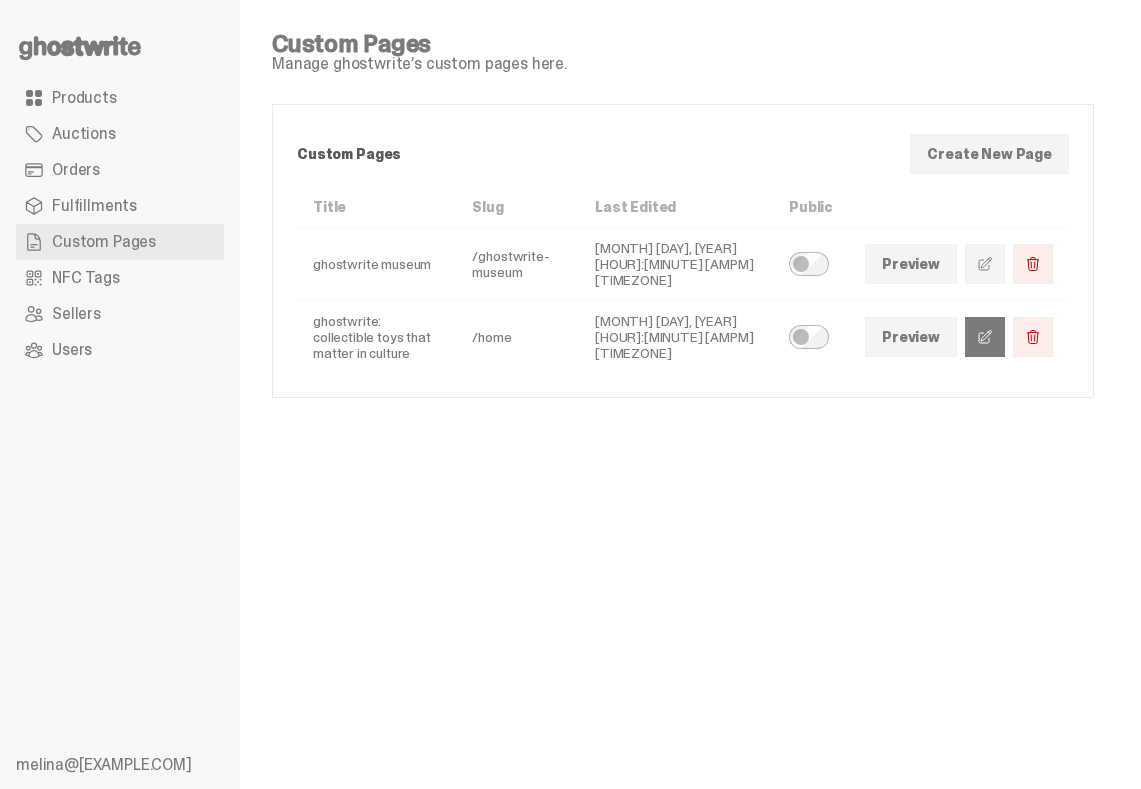 click at bounding box center (985, 337) 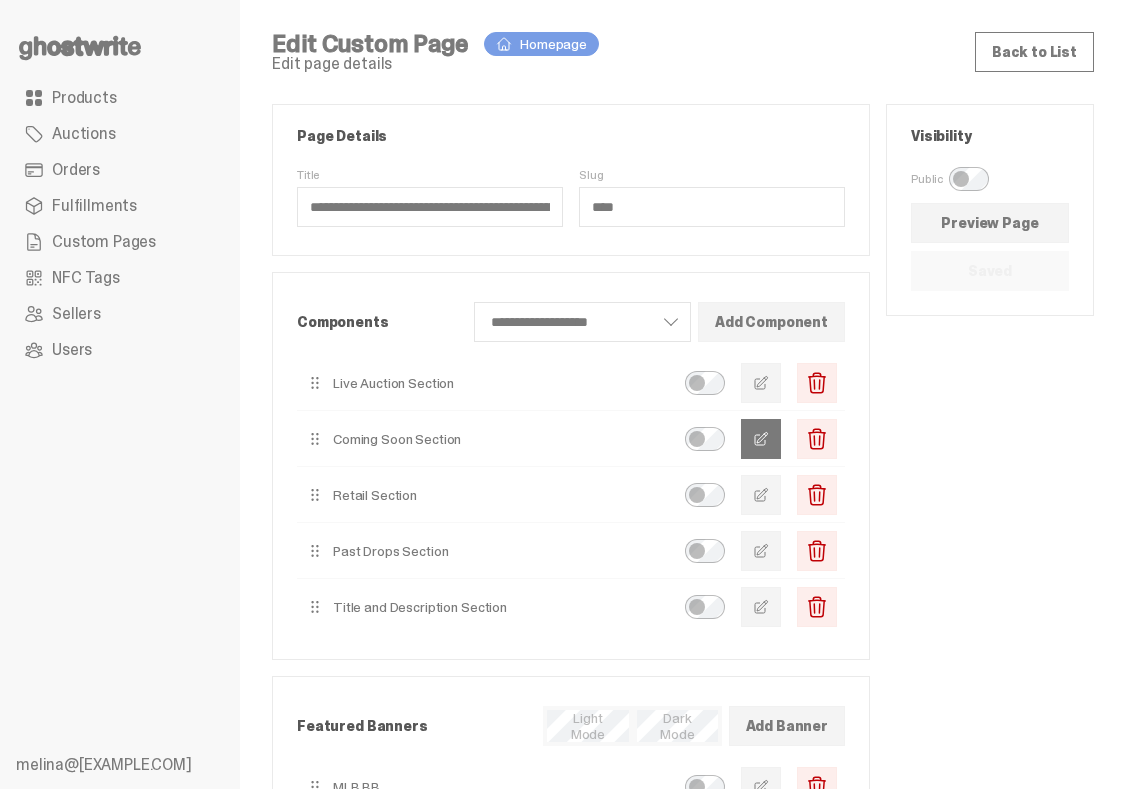 scroll, scrollTop: 56, scrollLeft: 0, axis: vertical 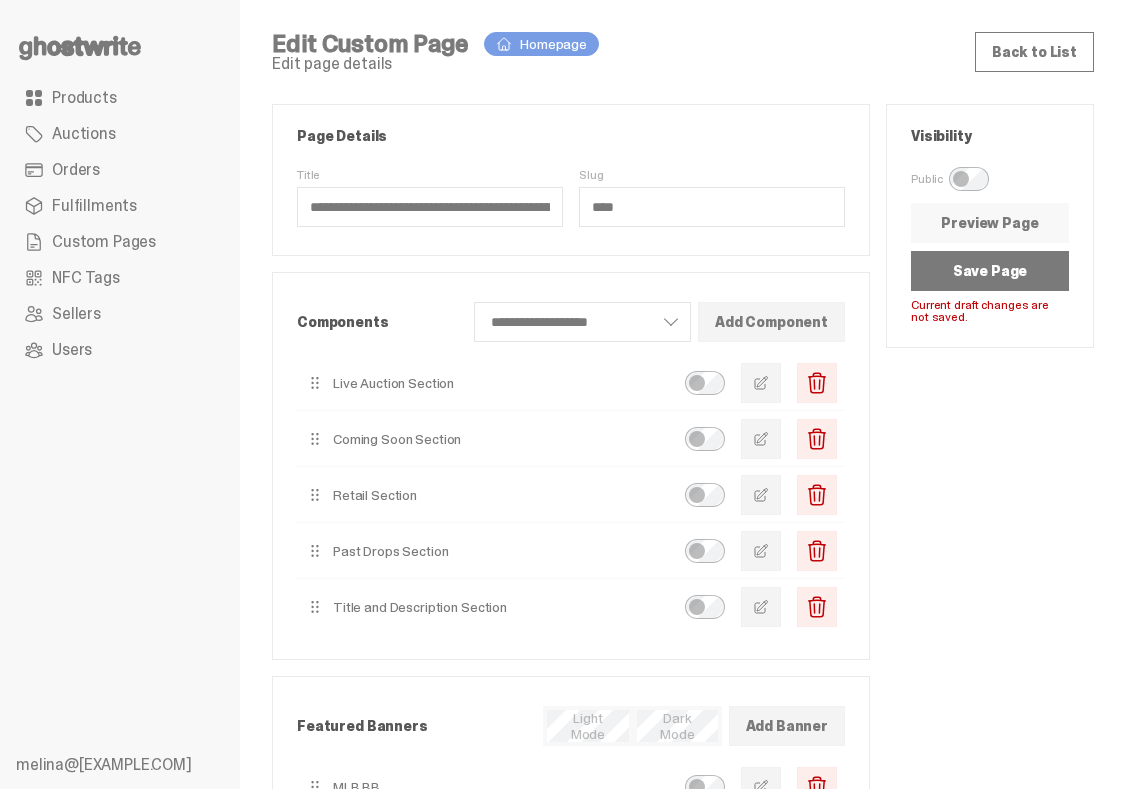 click on "Preview Page" at bounding box center (990, 223) 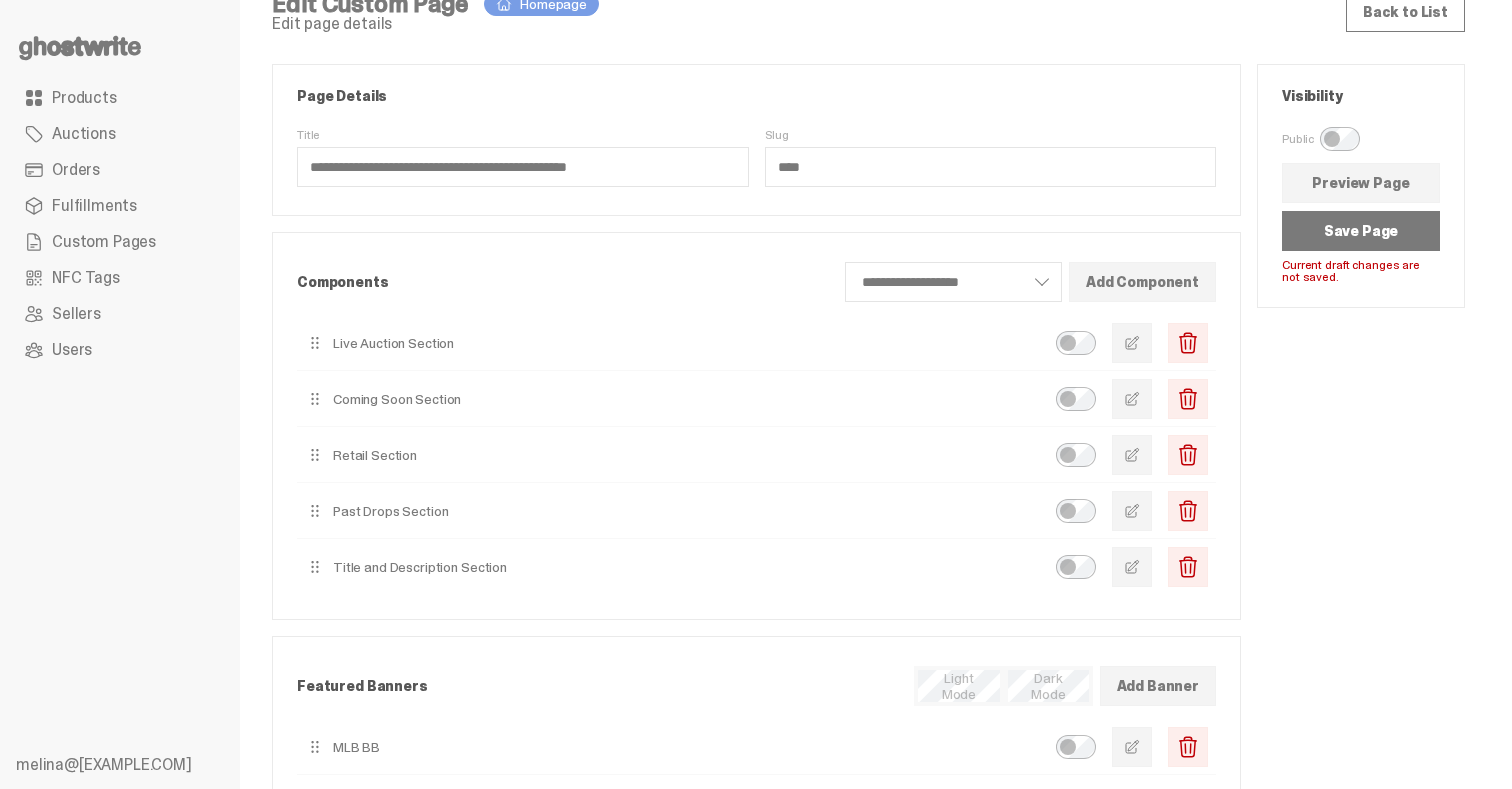 scroll, scrollTop: 0, scrollLeft: 0, axis: both 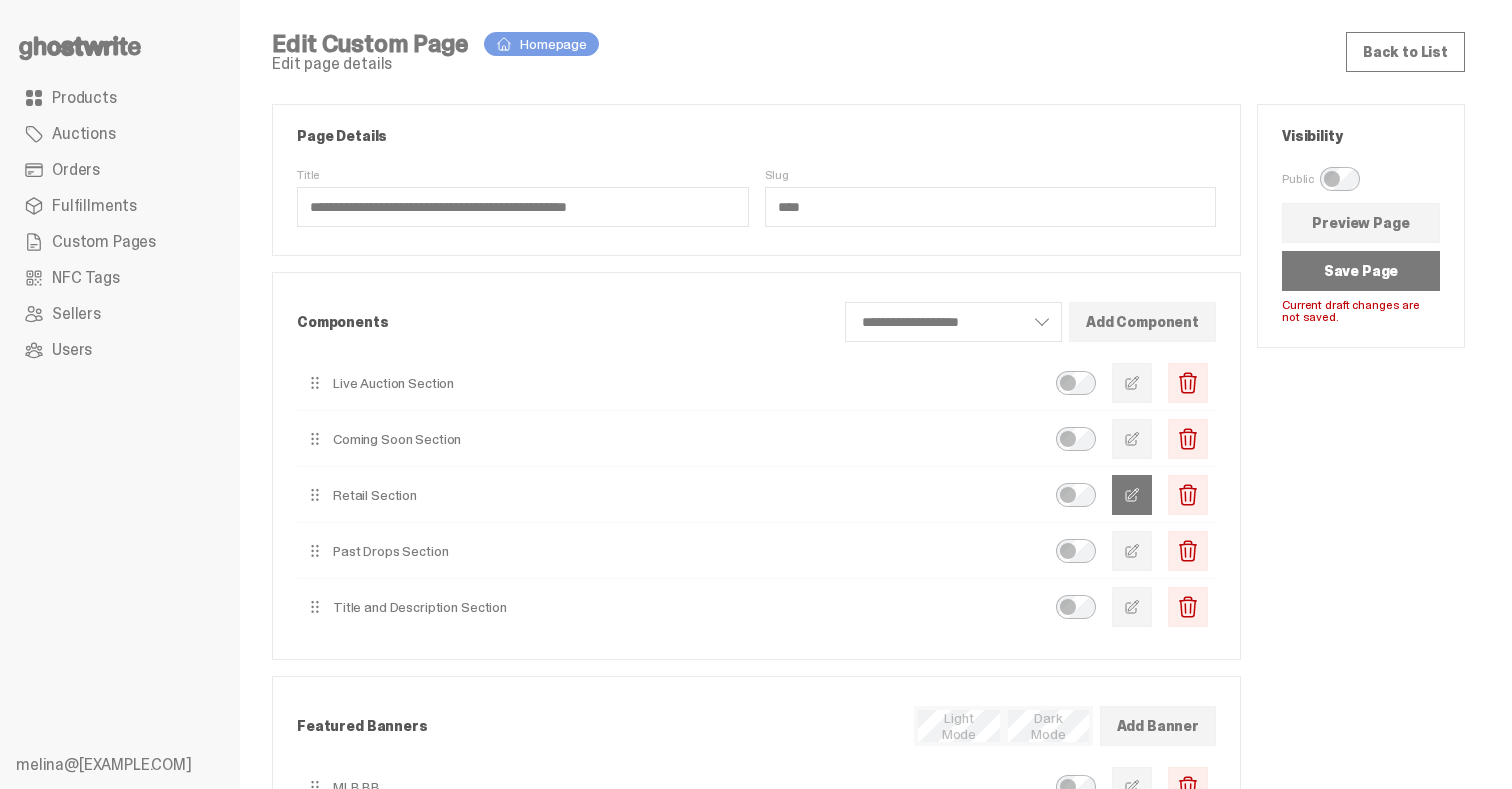 click at bounding box center [1132, 495] 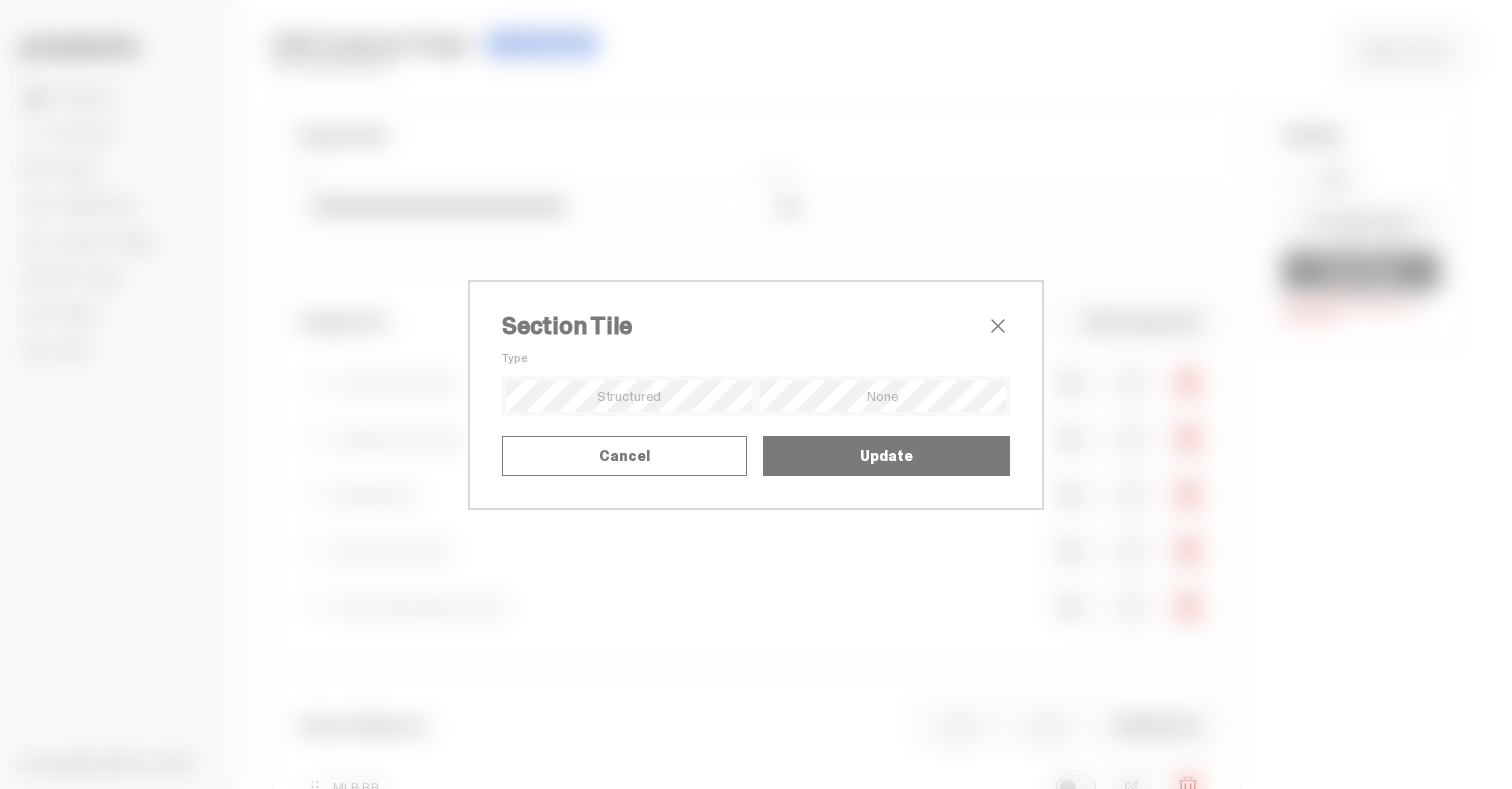 scroll, scrollTop: 0, scrollLeft: 0, axis: both 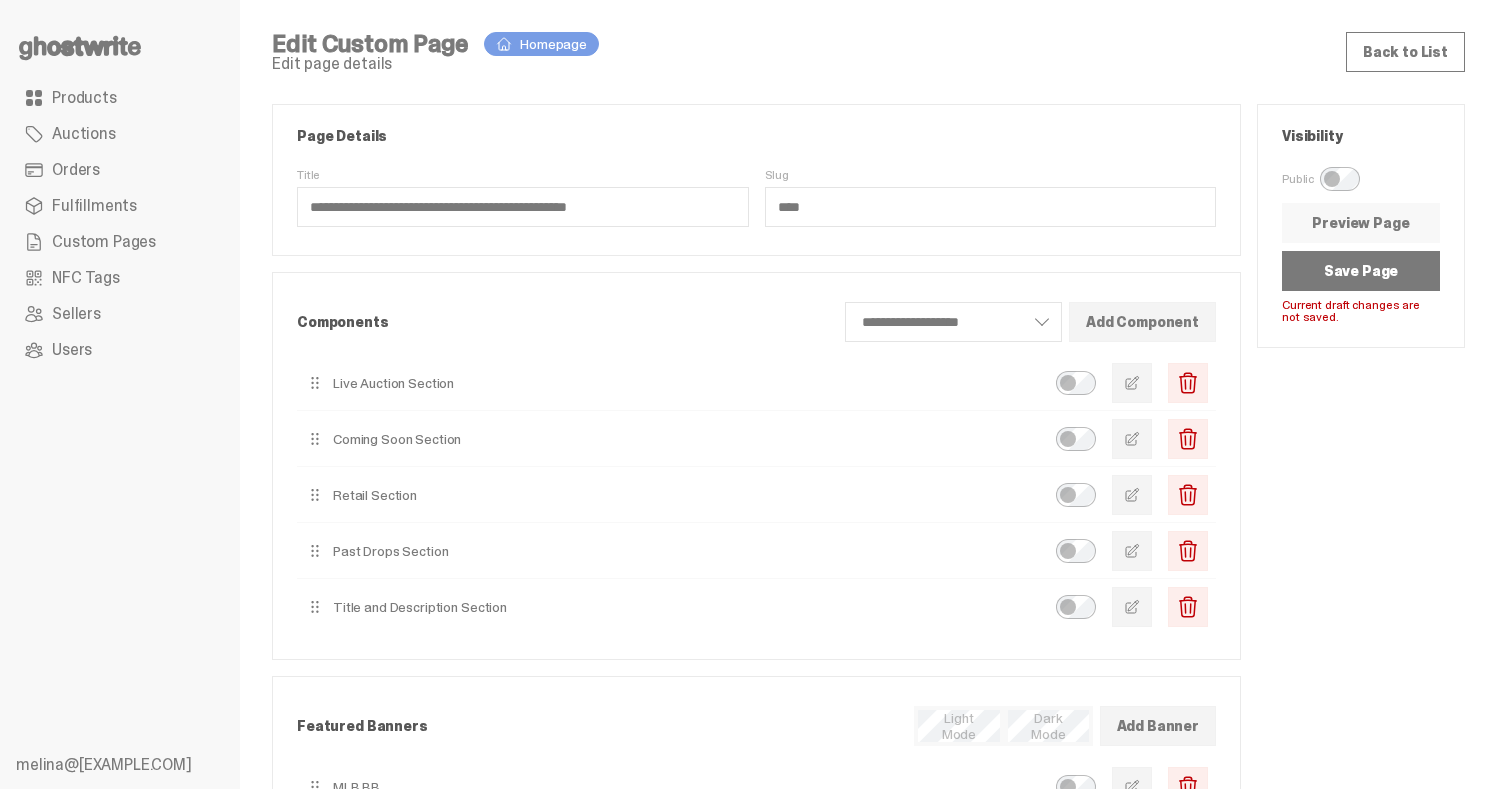 click on "Preview Page" at bounding box center (1361, 223) 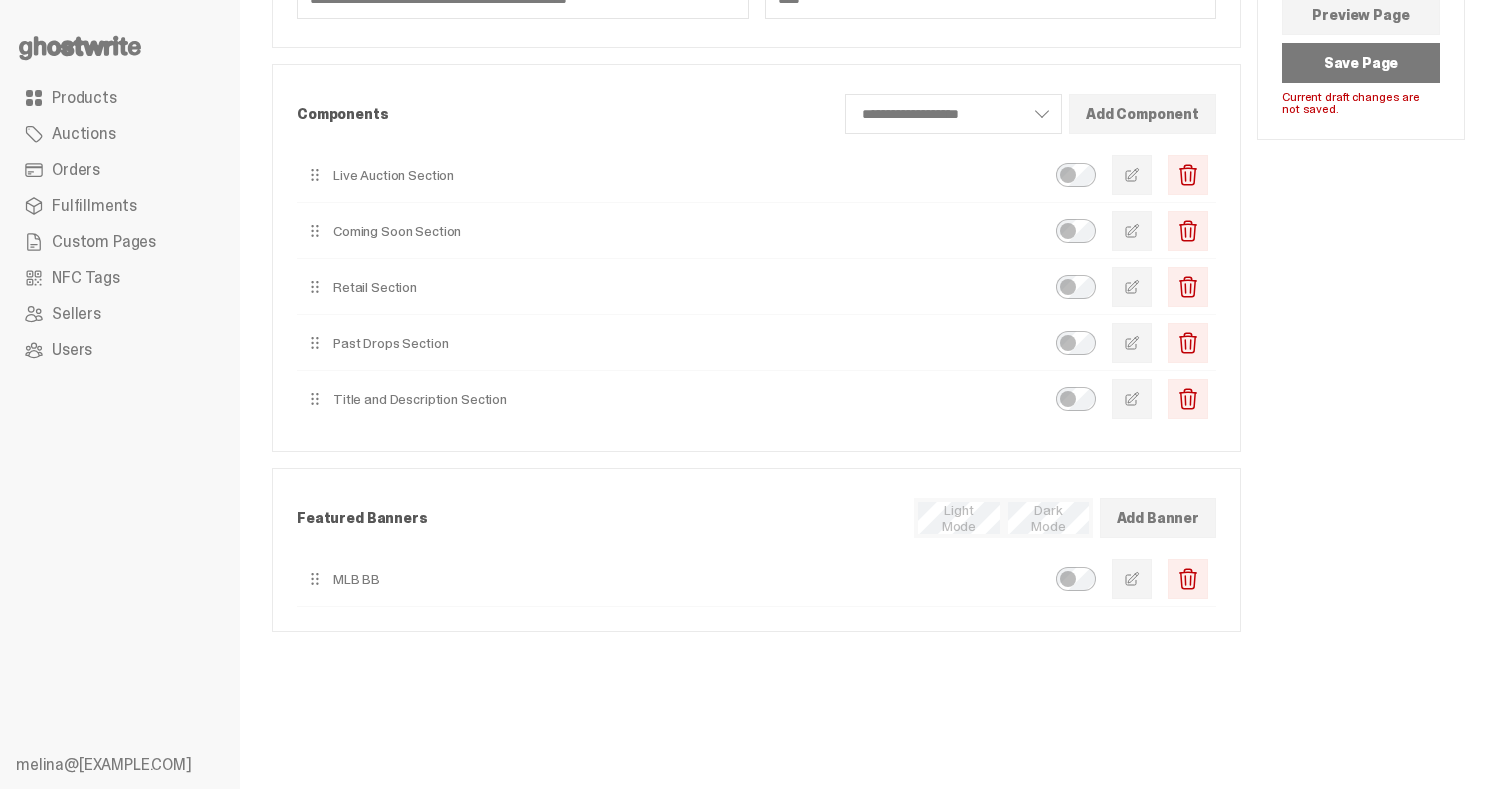 scroll, scrollTop: 201, scrollLeft: 0, axis: vertical 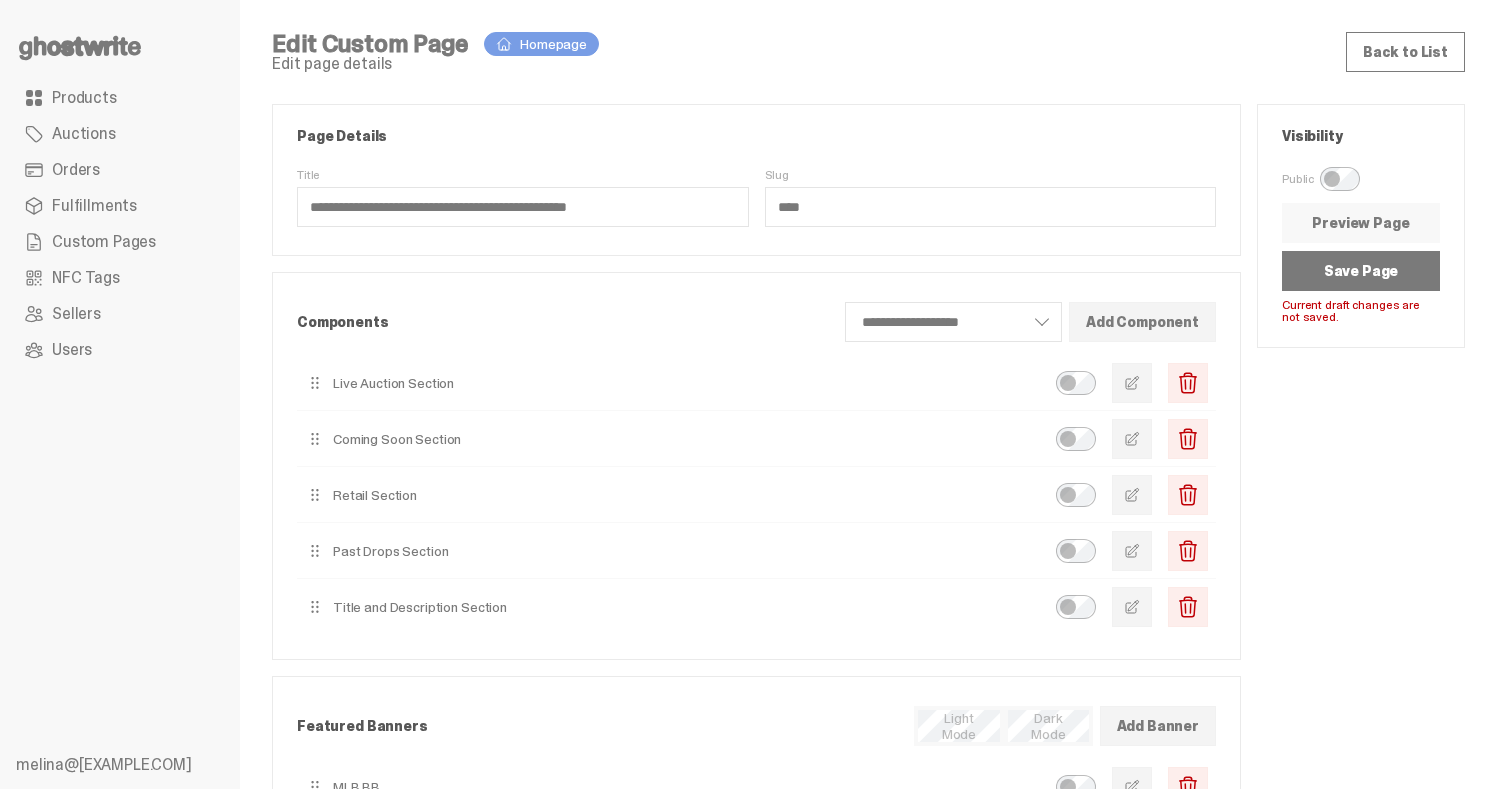 click on "Preview Page" at bounding box center [1361, 223] 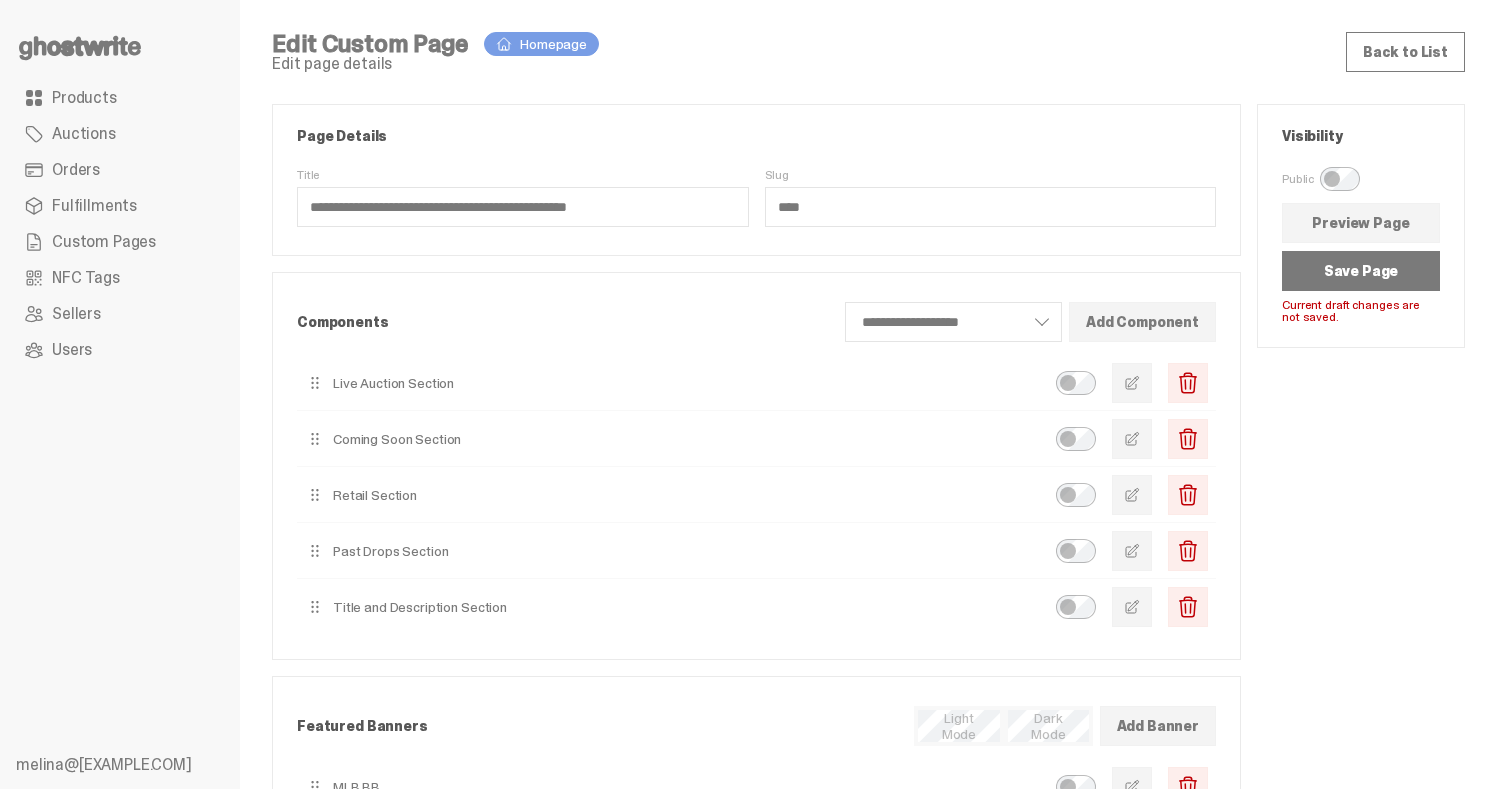 click on "Save Page" at bounding box center [1361, 271] 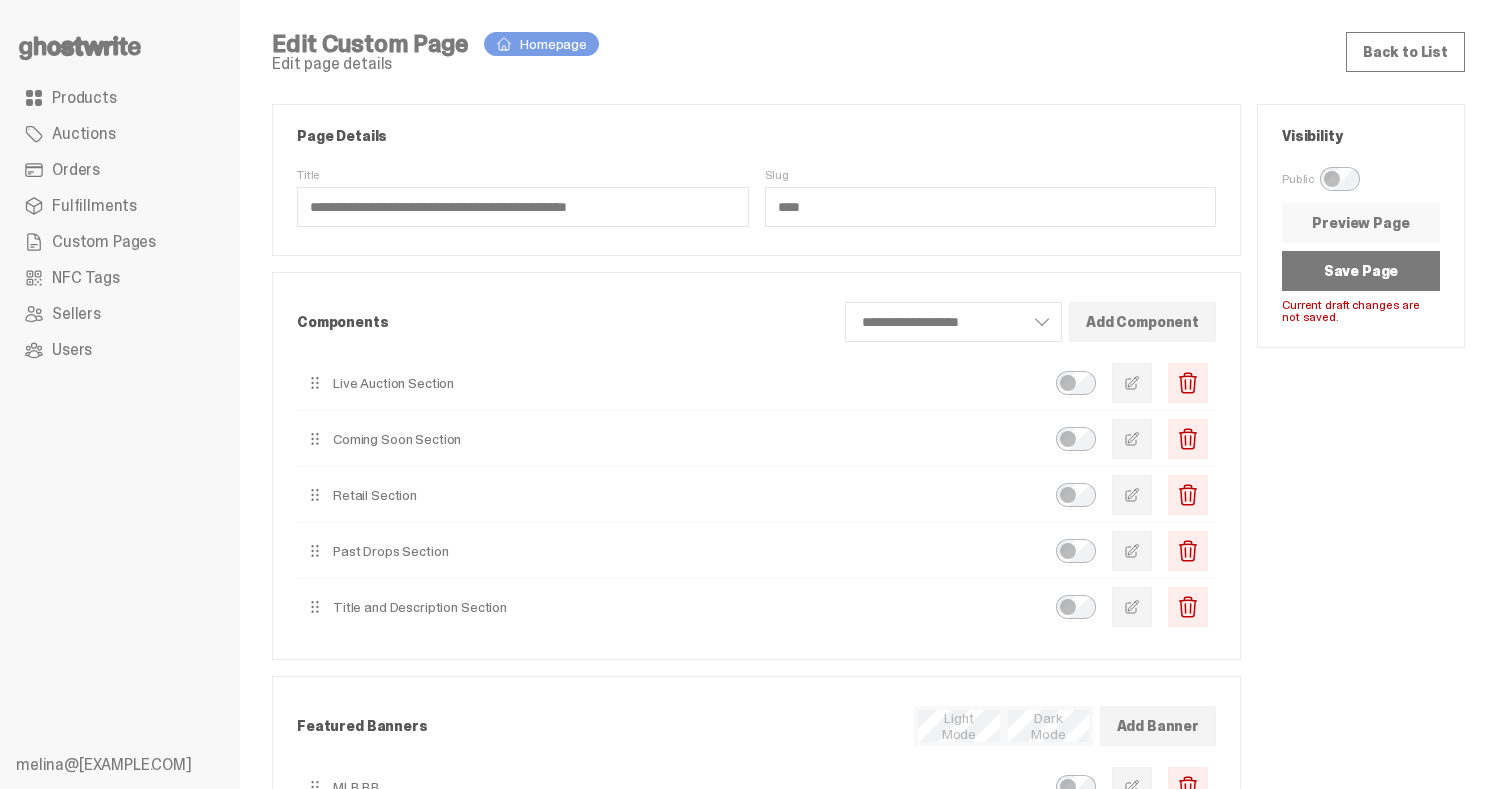 click on "Preview Page" at bounding box center [1361, 223] 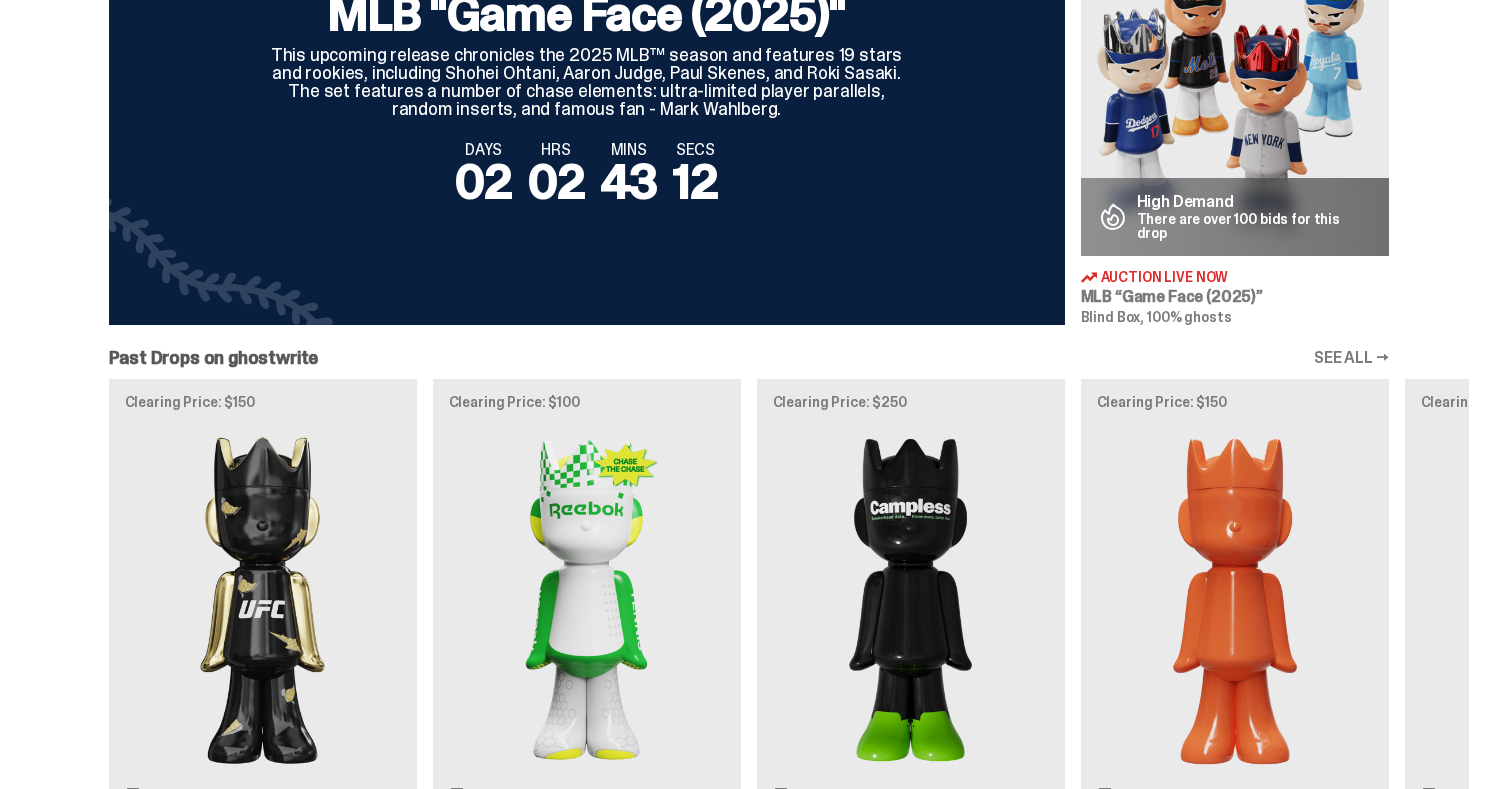 scroll, scrollTop: 927, scrollLeft: 0, axis: vertical 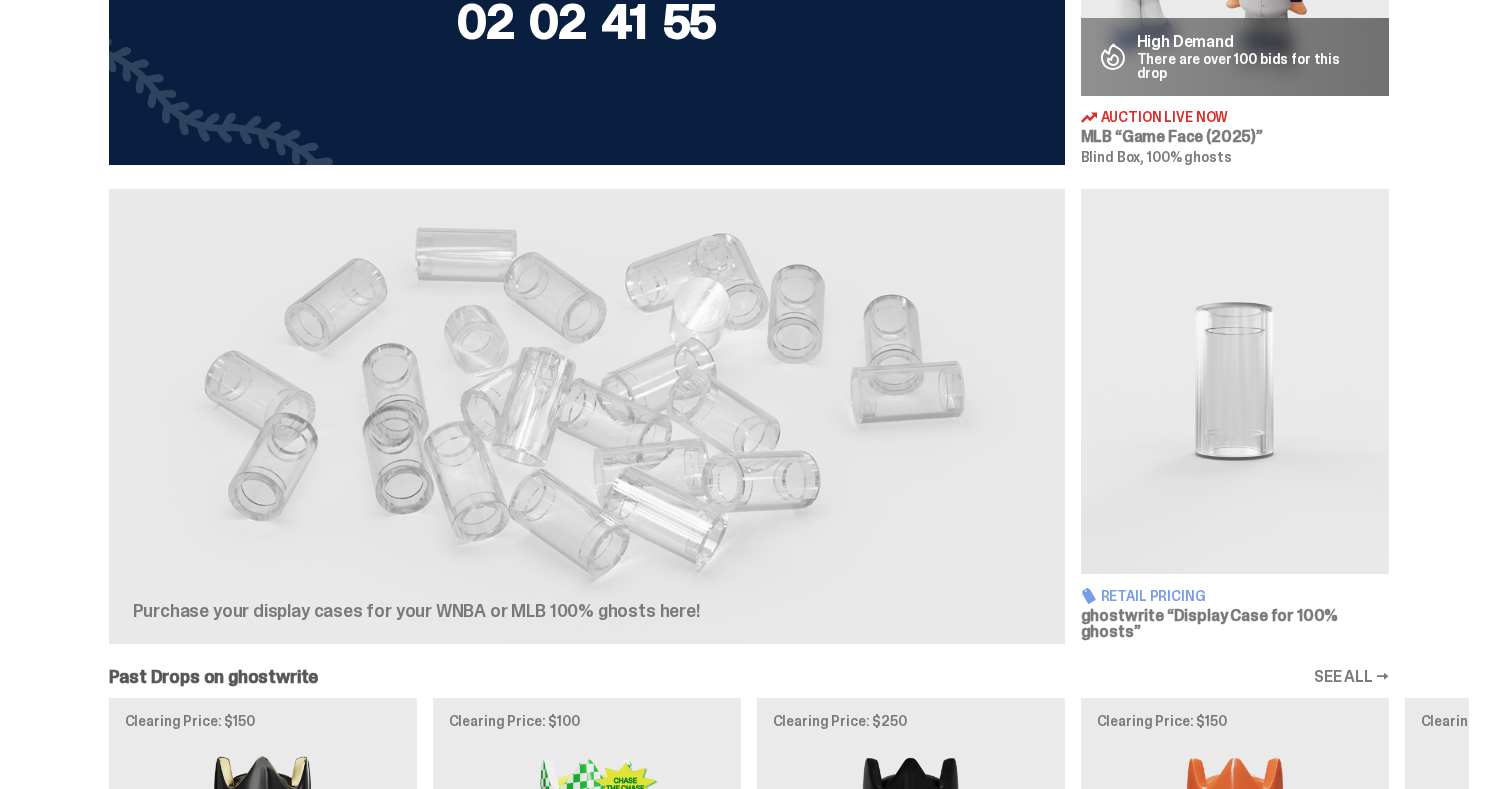 click on "Purchase your display cases for your WNBA or MLB 100% ghosts here!" at bounding box center (587, 416) 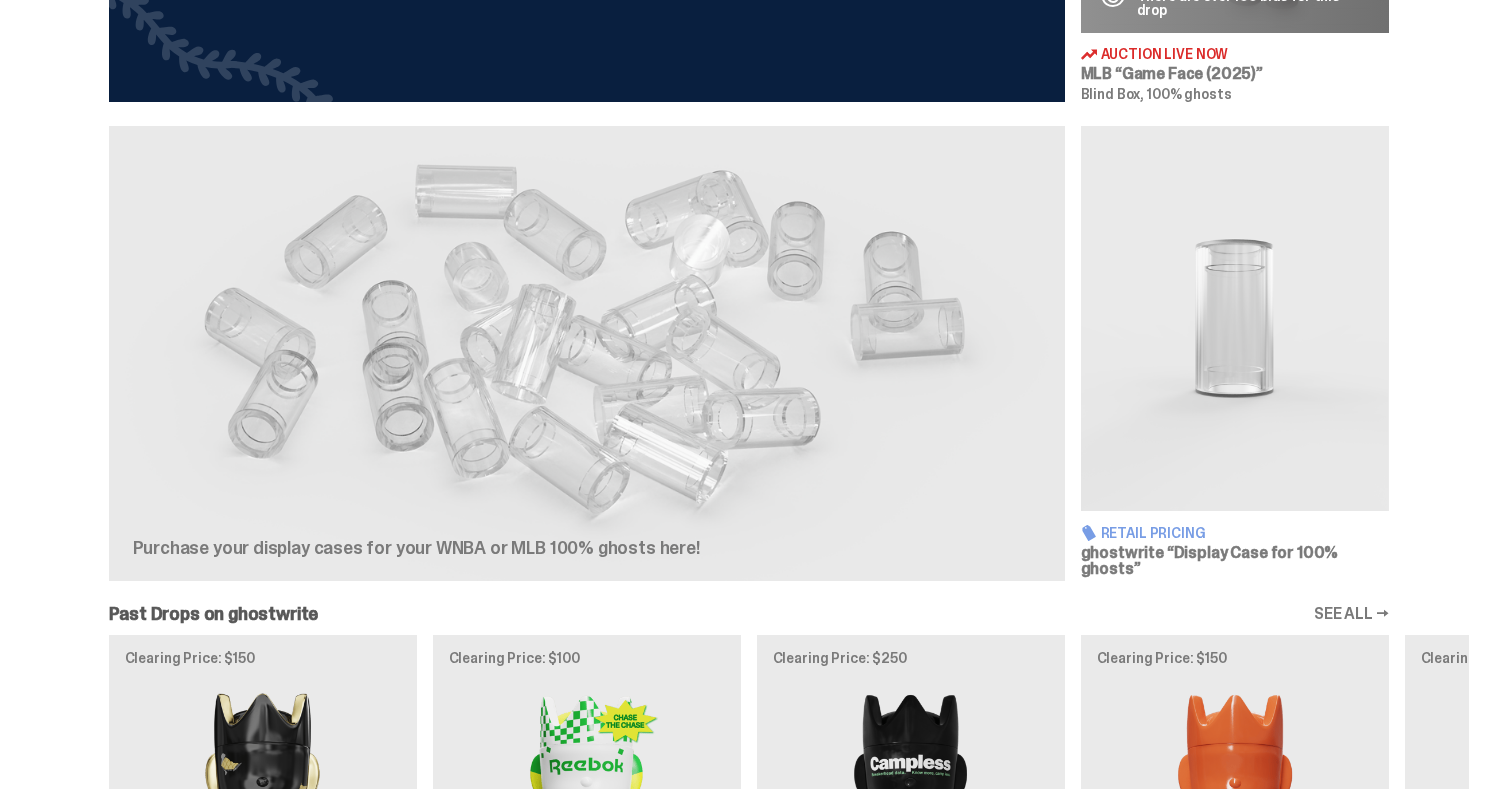 scroll, scrollTop: 494, scrollLeft: 0, axis: vertical 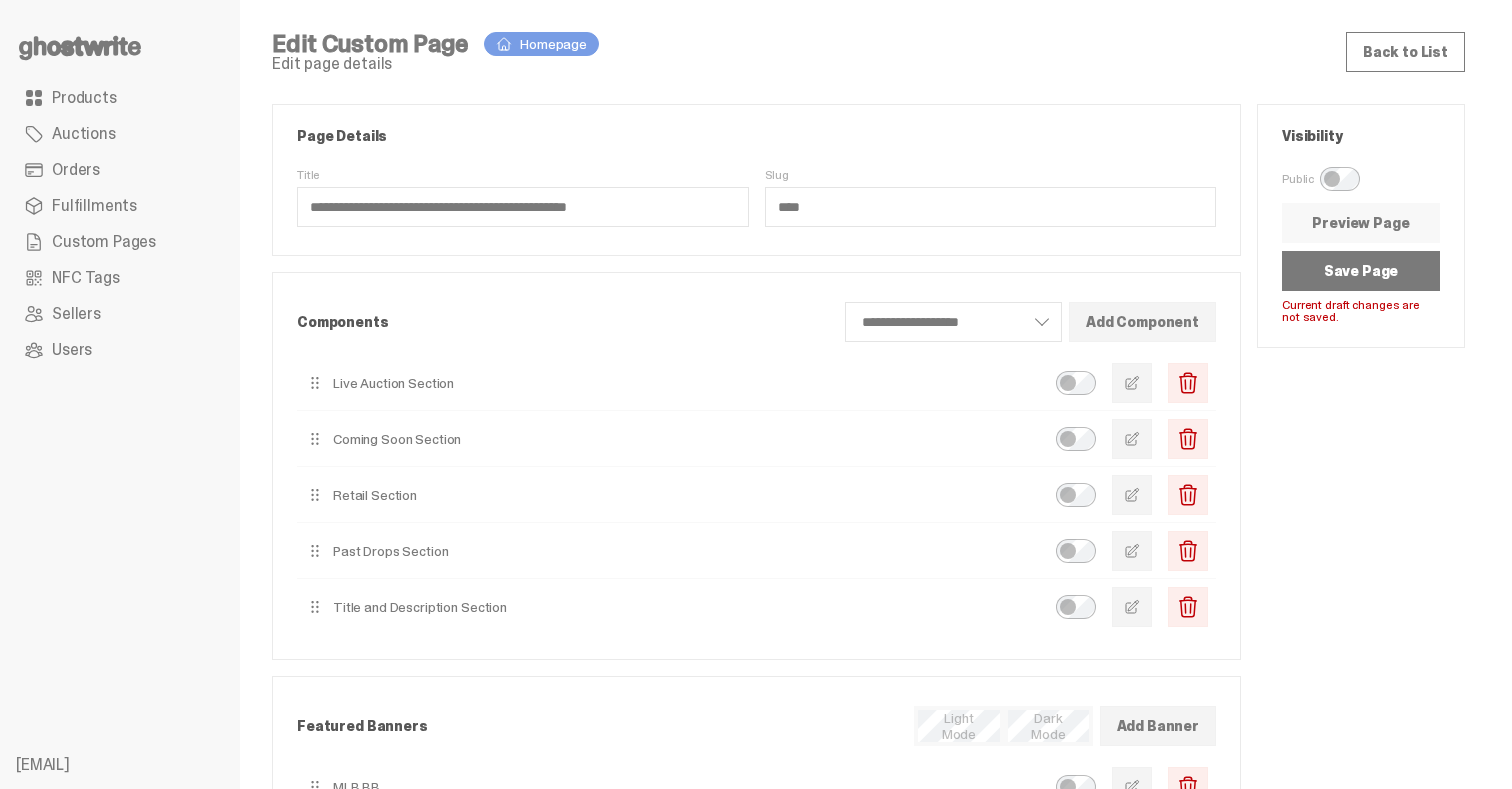 click on "Preview Page" at bounding box center (1361, 223) 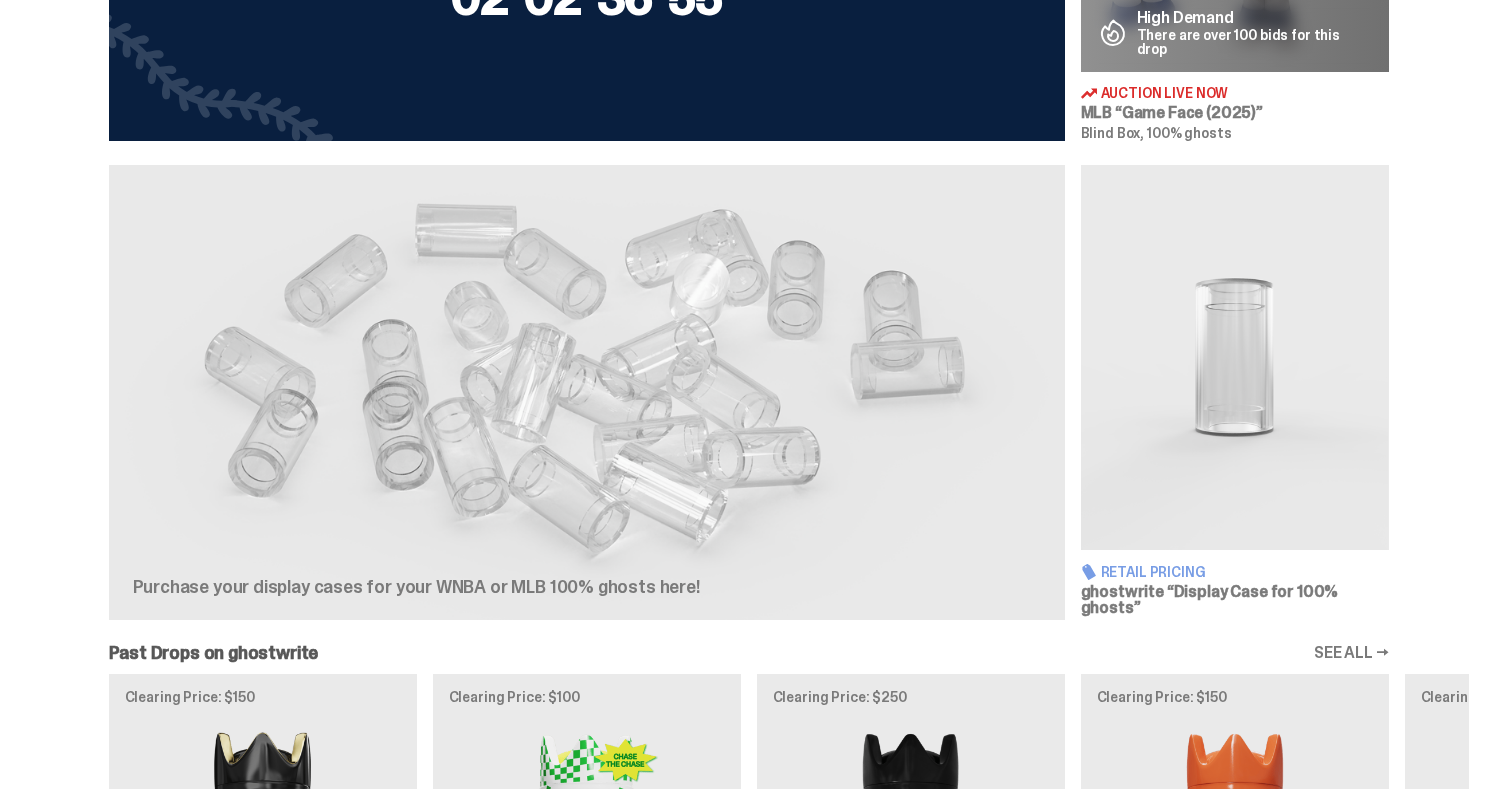 scroll, scrollTop: 1056, scrollLeft: 0, axis: vertical 